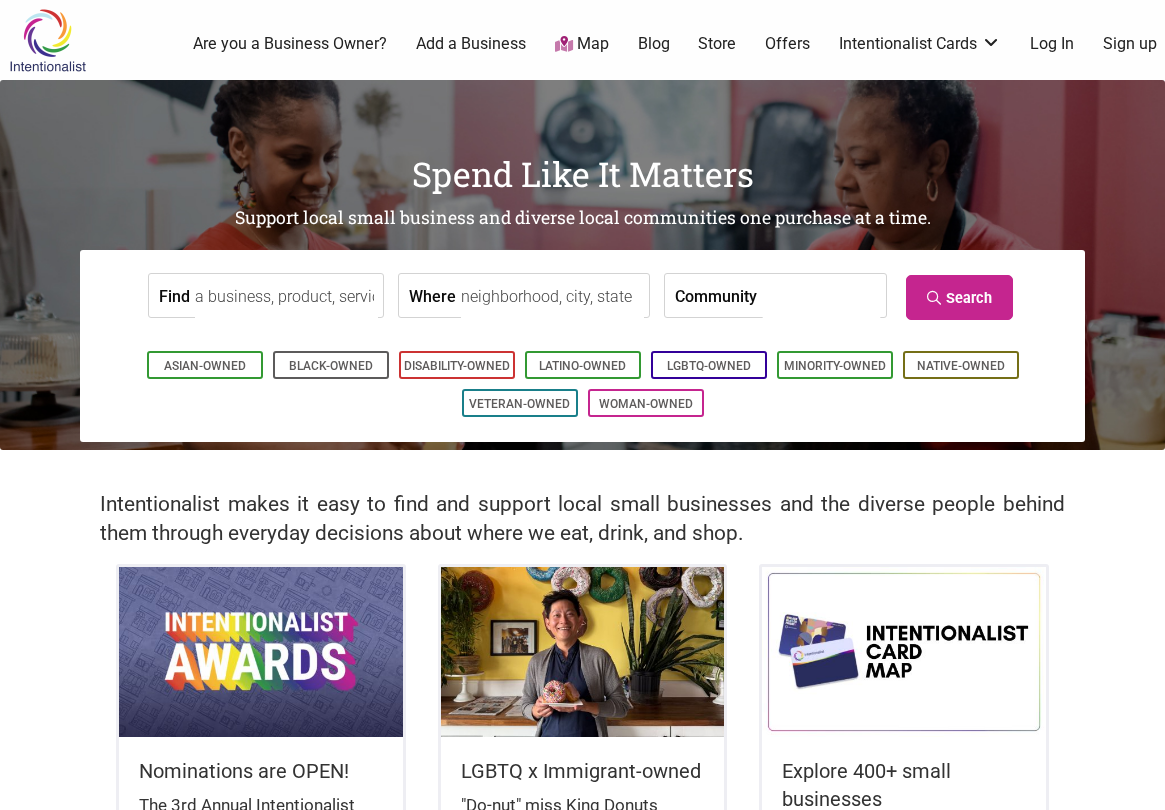 scroll, scrollTop: 0, scrollLeft: 0, axis: both 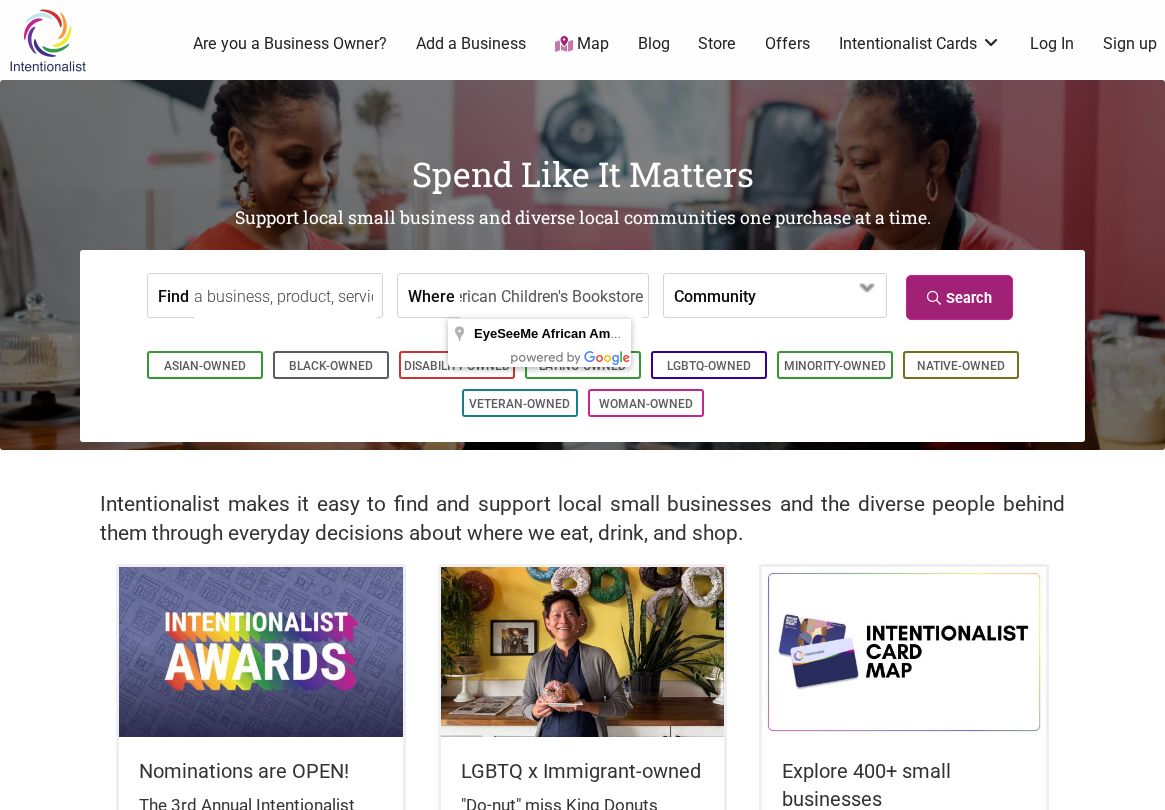 type on "EyeSeeMe African American Children's Bookstore" 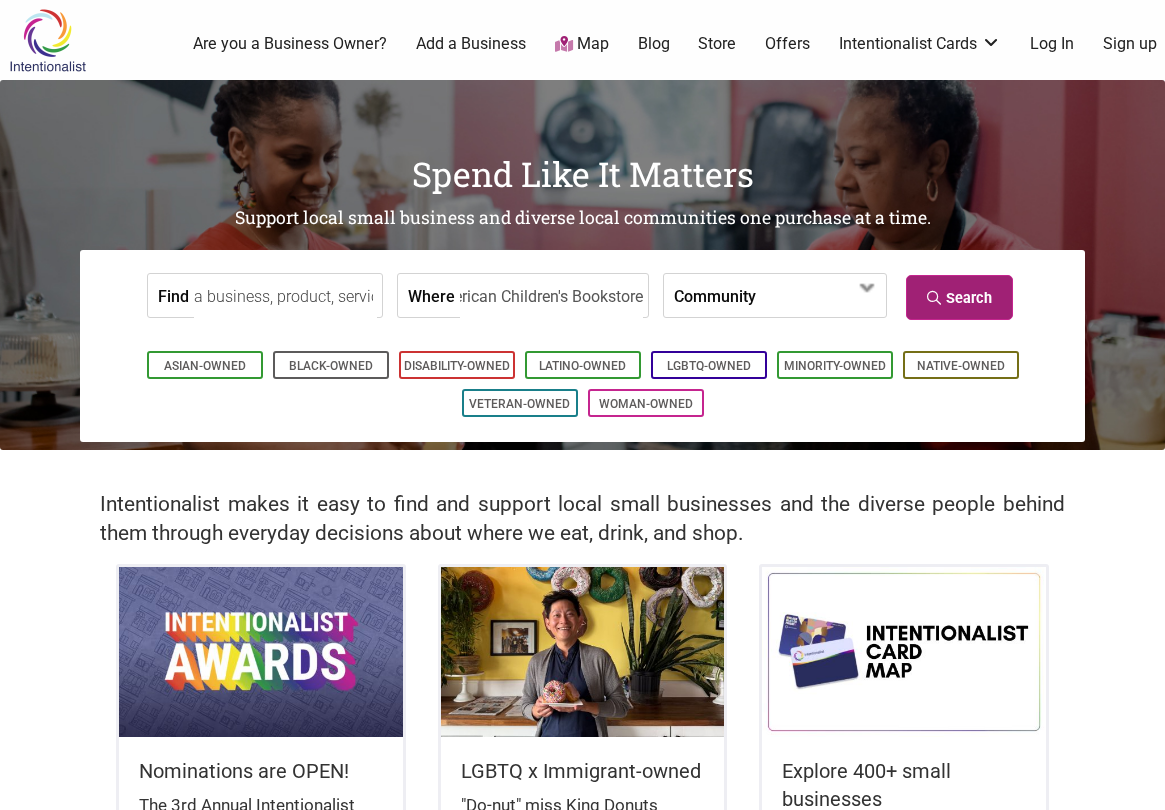 scroll, scrollTop: 0, scrollLeft: 0, axis: both 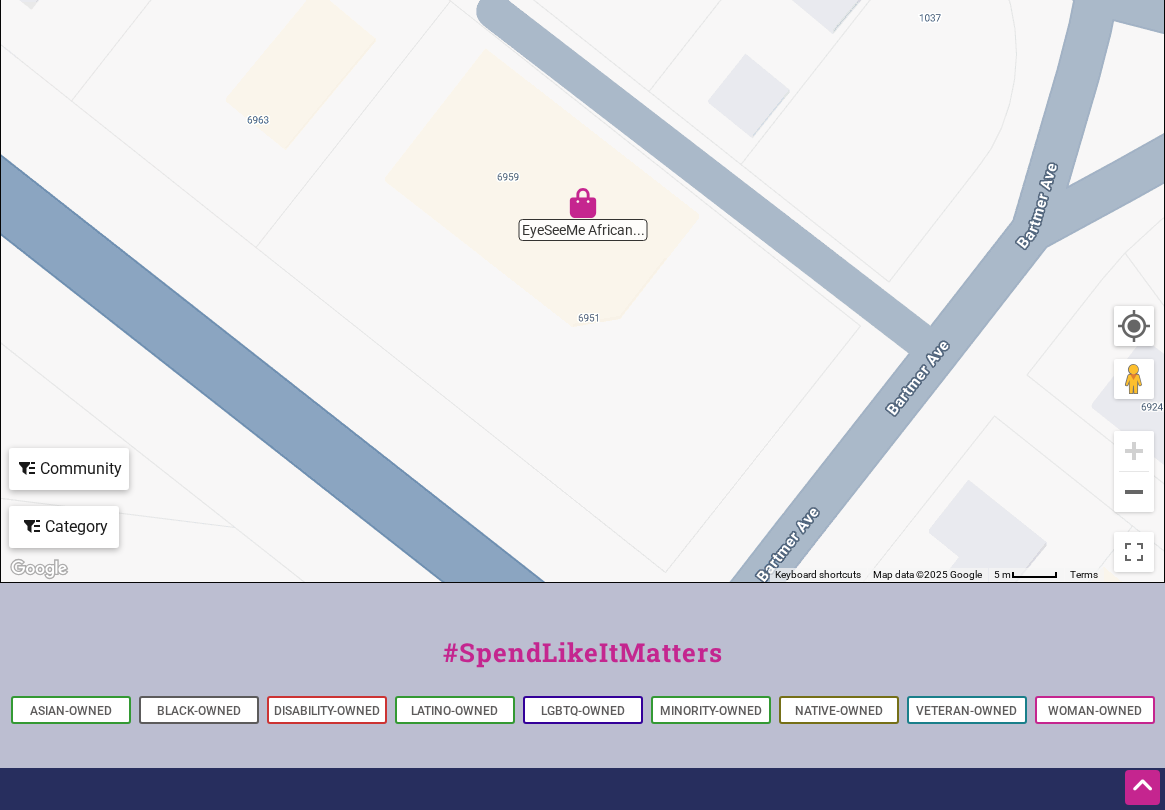 click at bounding box center (583, 203) 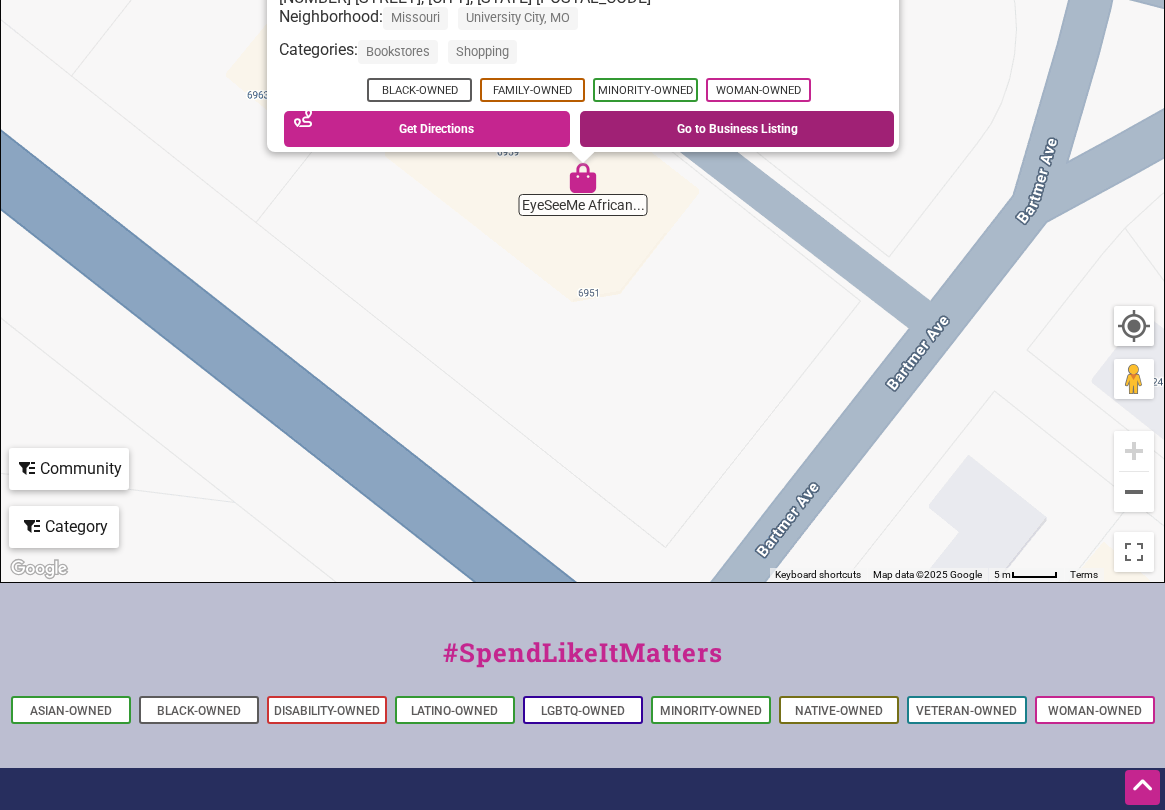 click on "Go to Business Listing" at bounding box center (737, 129) 